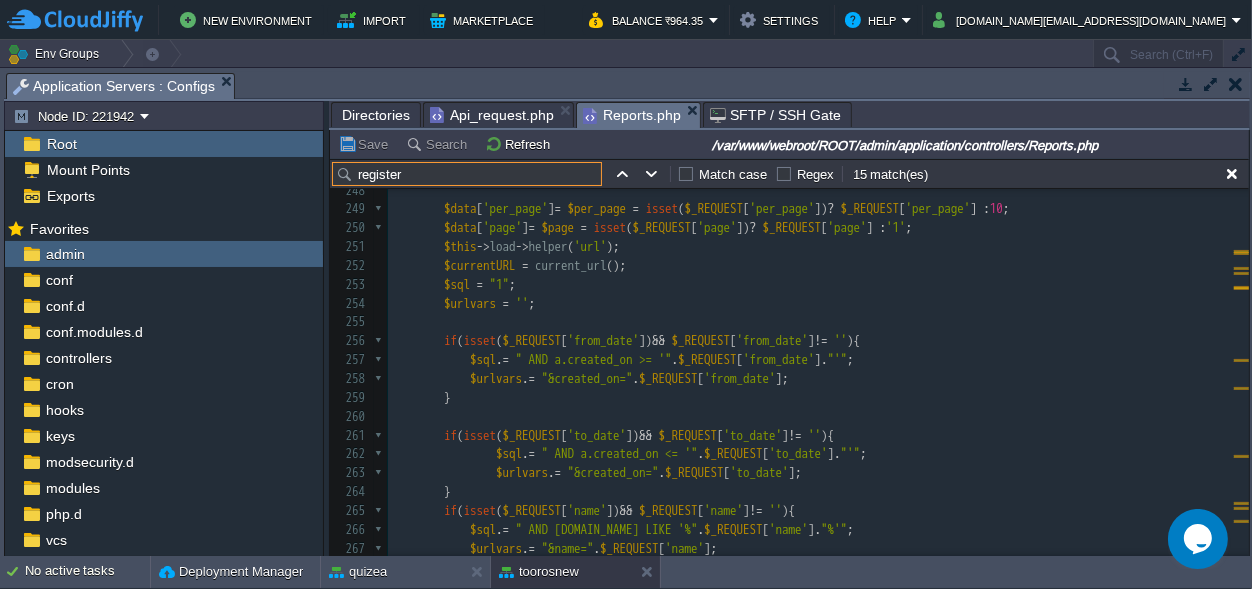 scroll, scrollTop: 4501, scrollLeft: 0, axis: vertical 